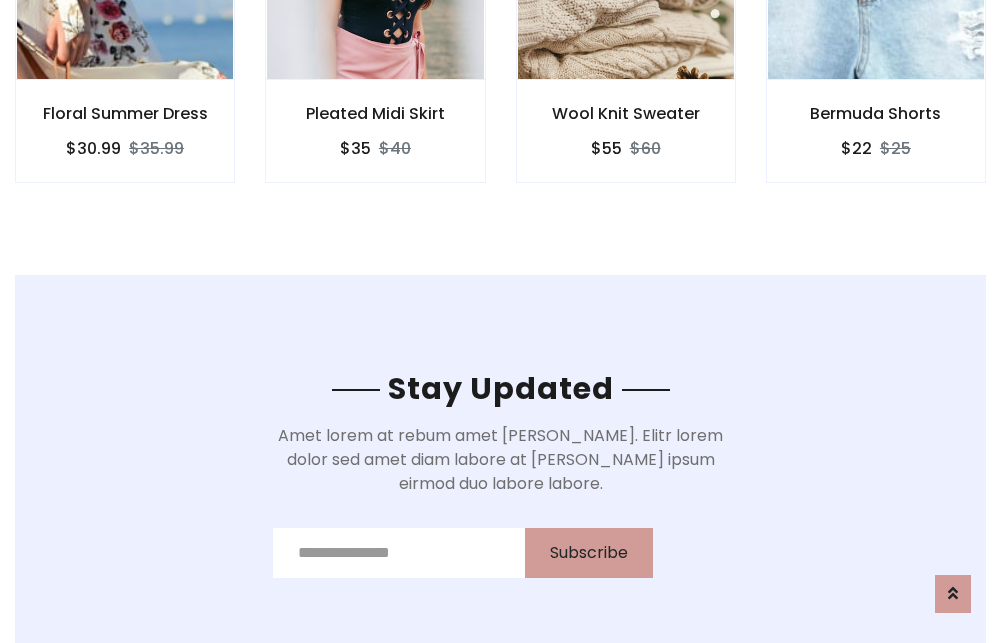 scroll, scrollTop: 3012, scrollLeft: 0, axis: vertical 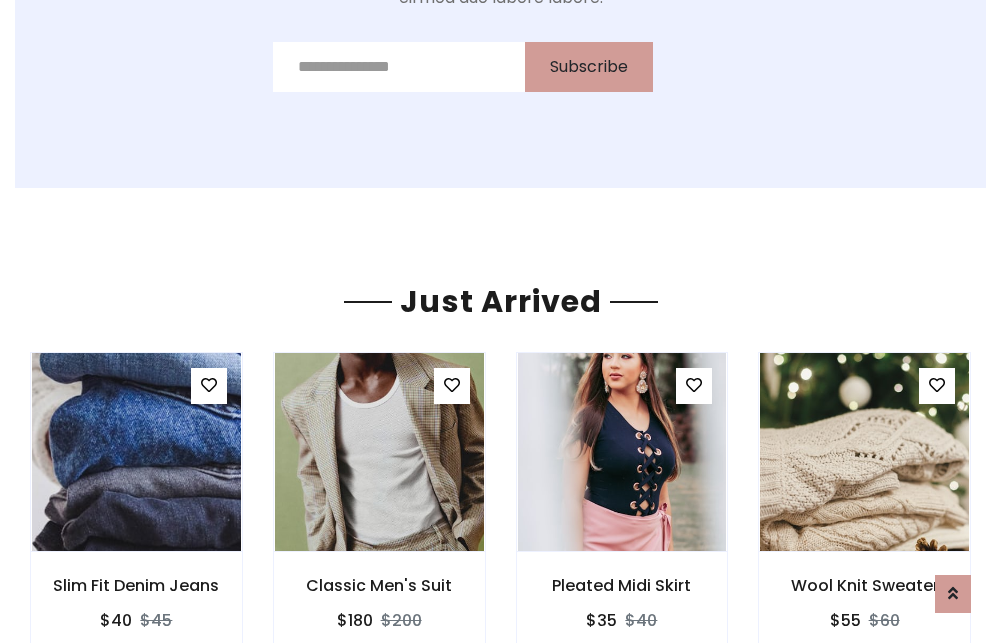 click on "Wool Knit Sweater
$55
$60" at bounding box center (626, -441) 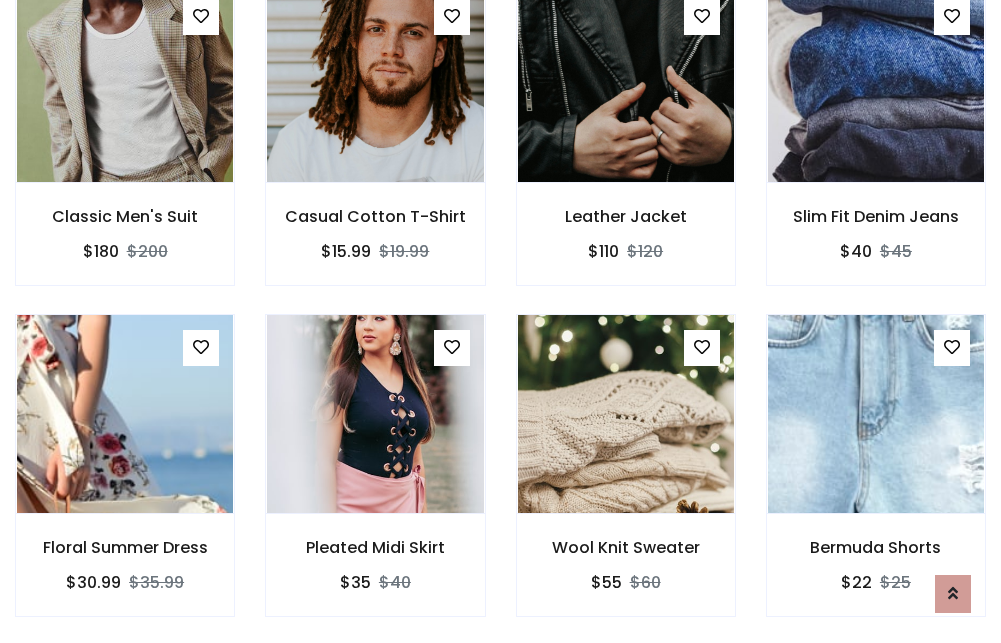 click on "Wool Knit Sweater
$55
$60" at bounding box center (626, 479) 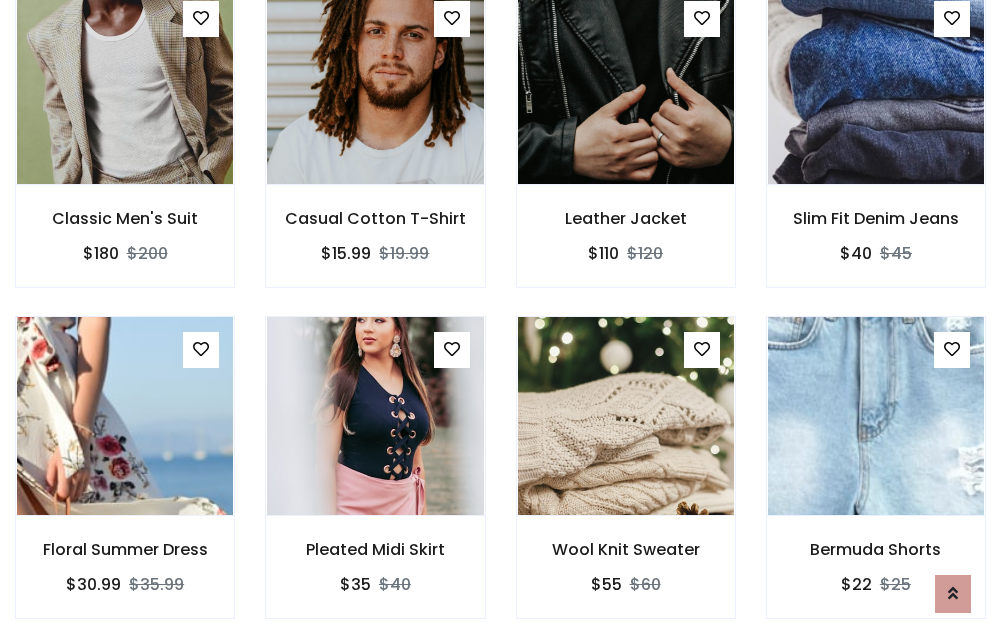 click on "Wool Knit Sweater
$55
$60" at bounding box center (626, 481) 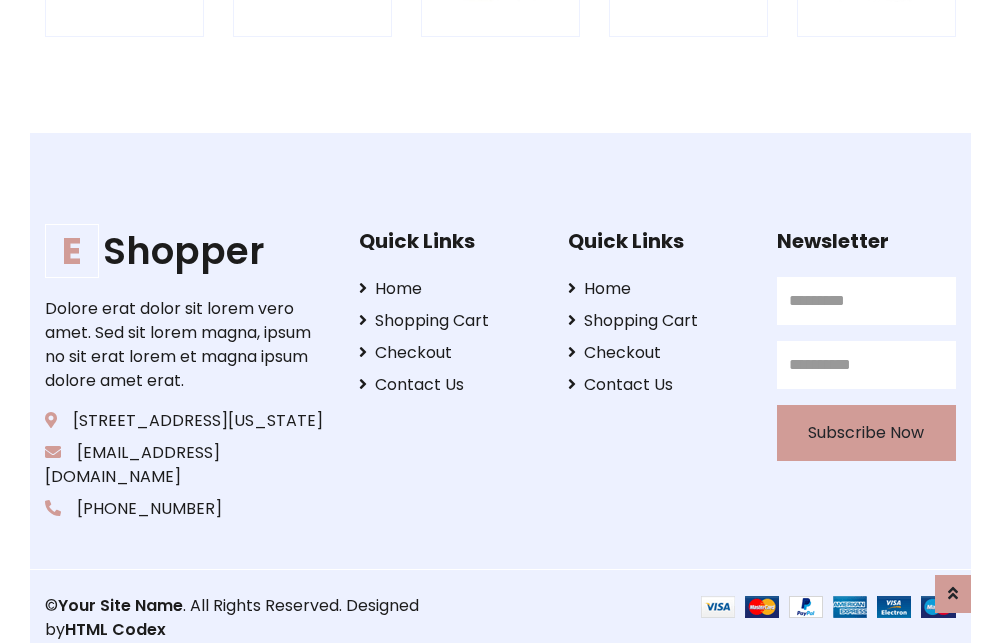 scroll, scrollTop: 3807, scrollLeft: 0, axis: vertical 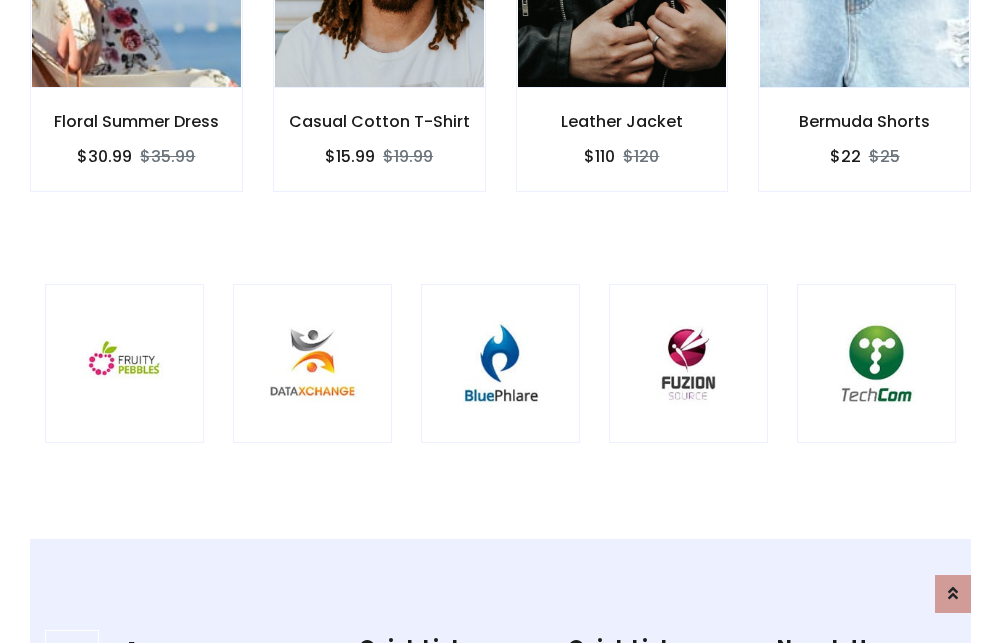 click at bounding box center (500, 363) 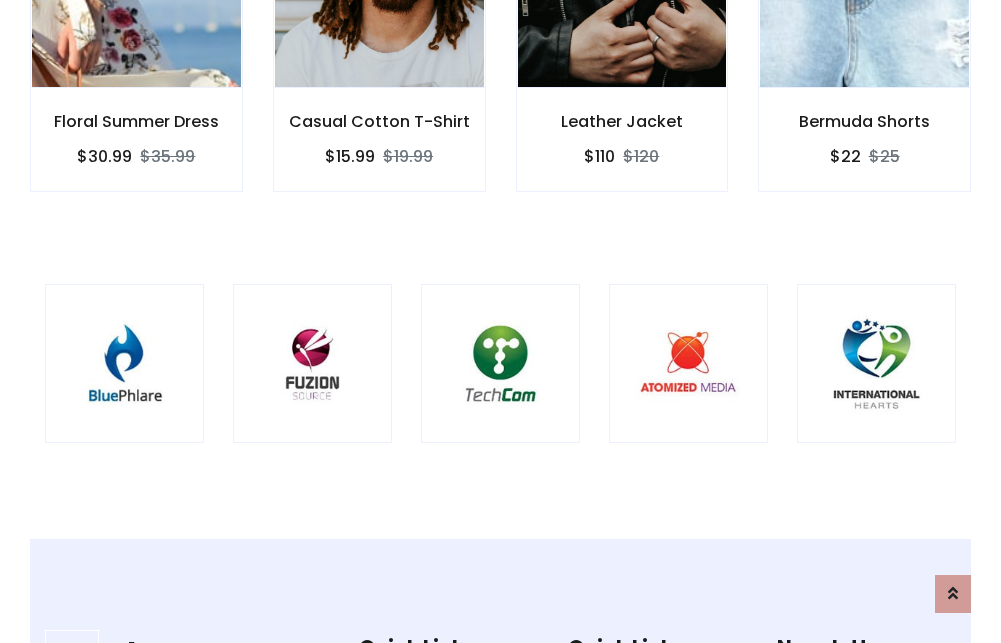 click at bounding box center (500, 363) 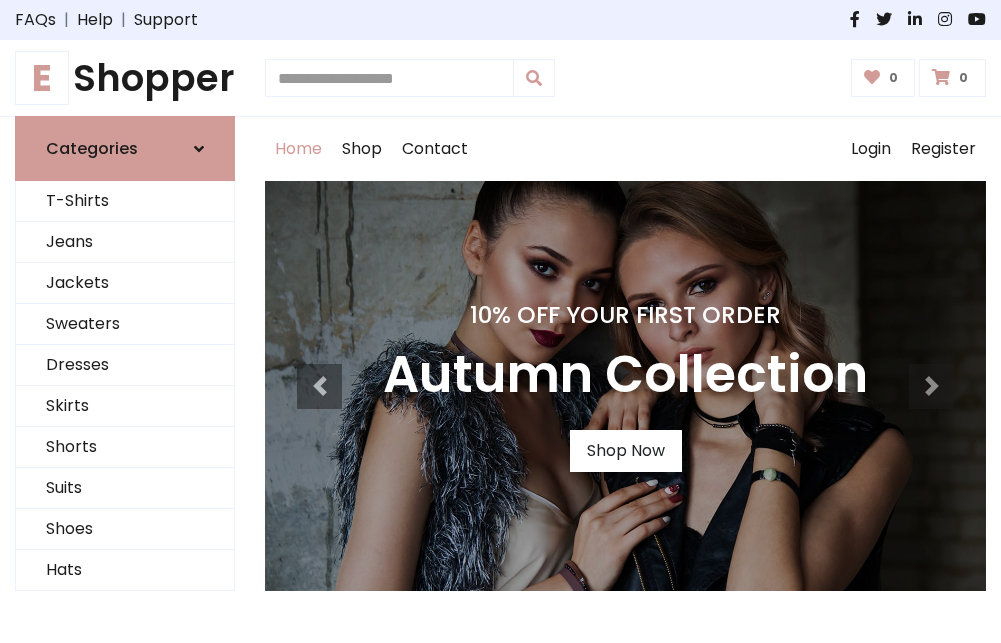 scroll, scrollTop: 0, scrollLeft: 0, axis: both 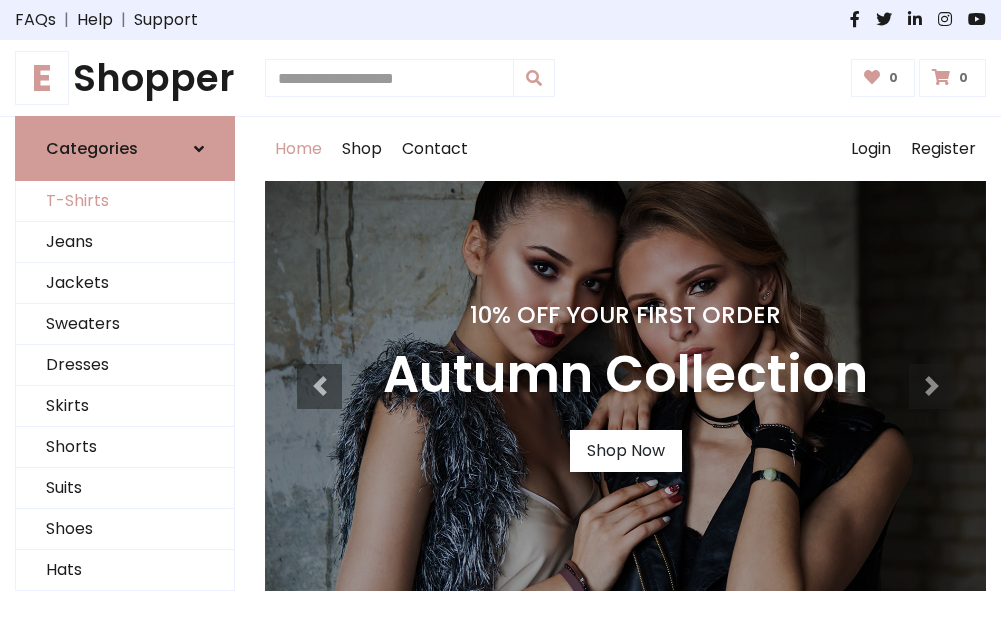 click on "T-Shirts" at bounding box center [125, 201] 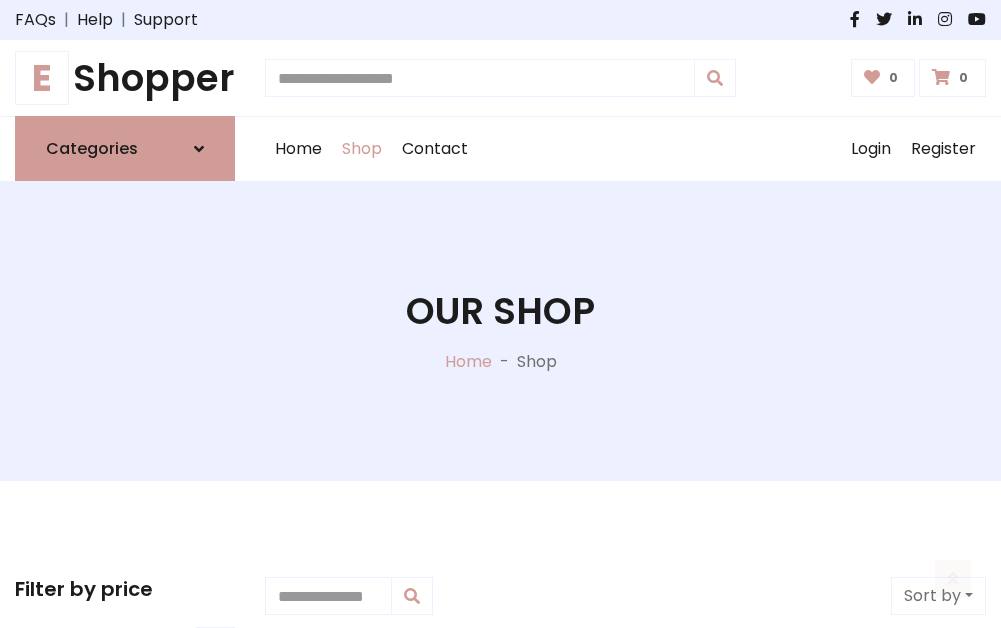 scroll, scrollTop: 802, scrollLeft: 0, axis: vertical 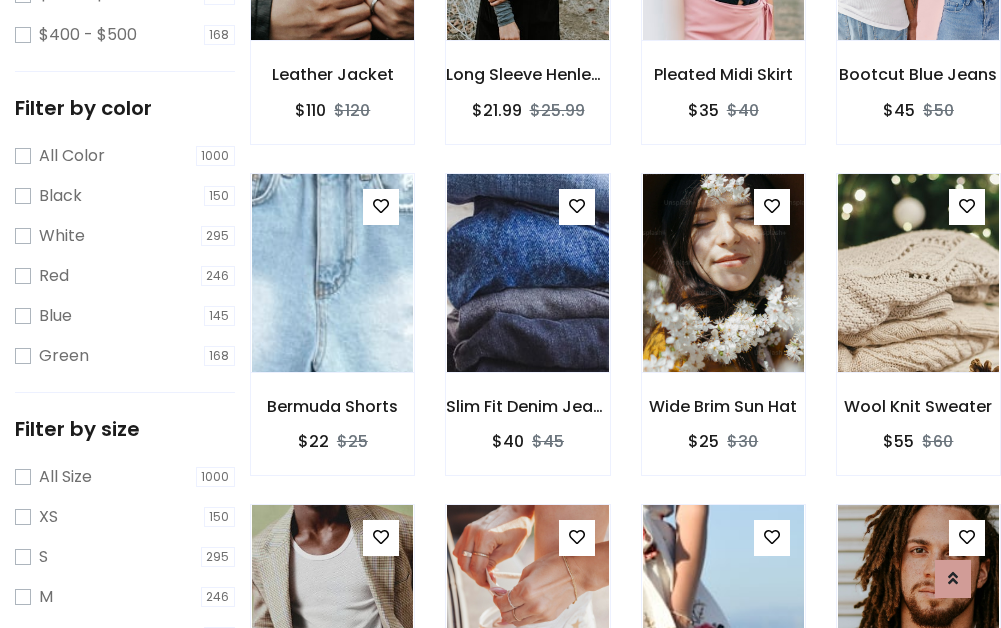 click at bounding box center [332, -59] 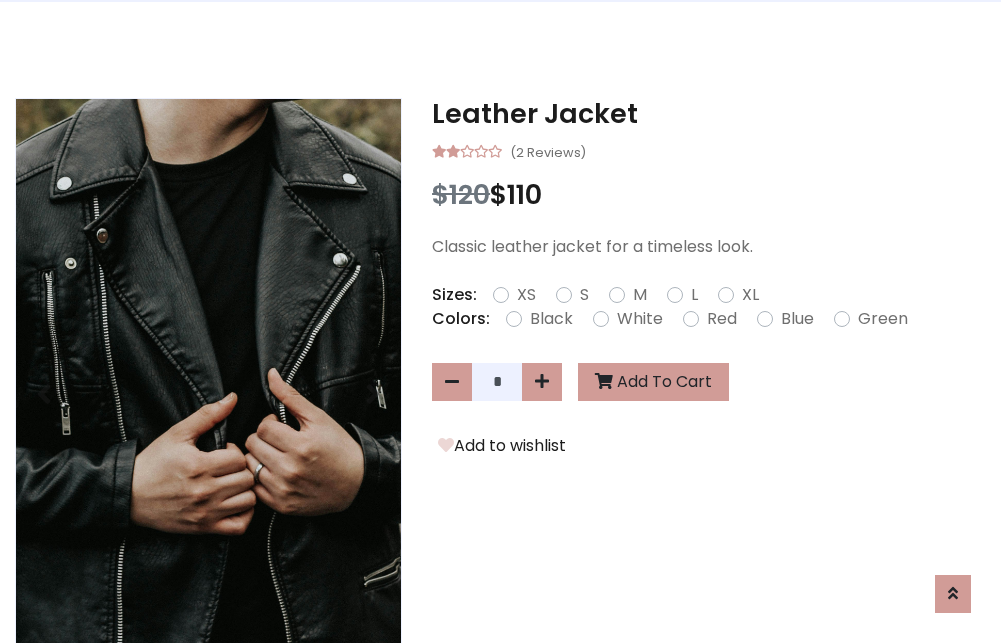 scroll, scrollTop: 0, scrollLeft: 0, axis: both 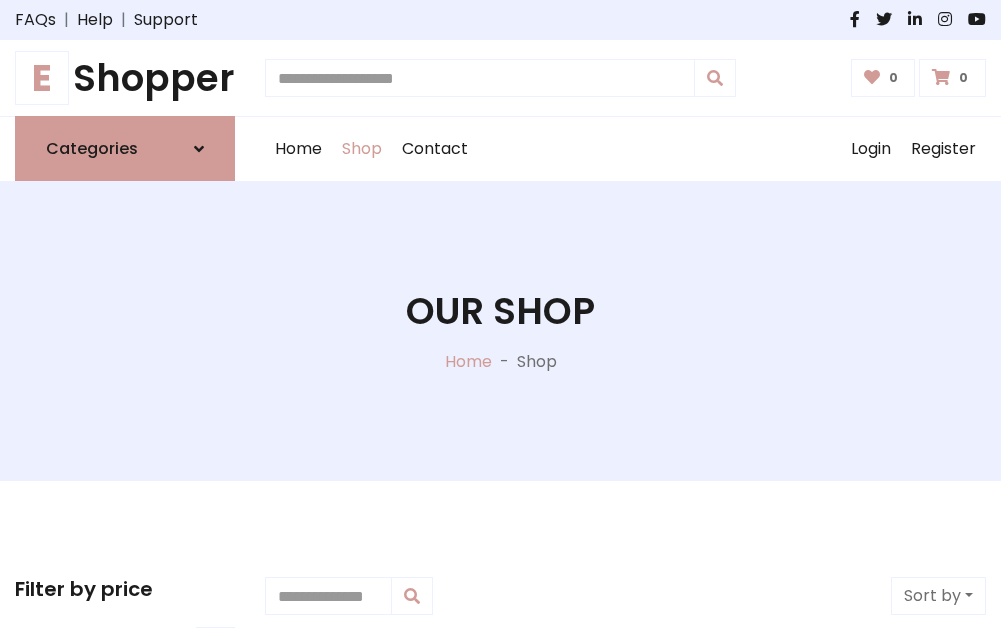 click on "E Shopper" at bounding box center [125, 78] 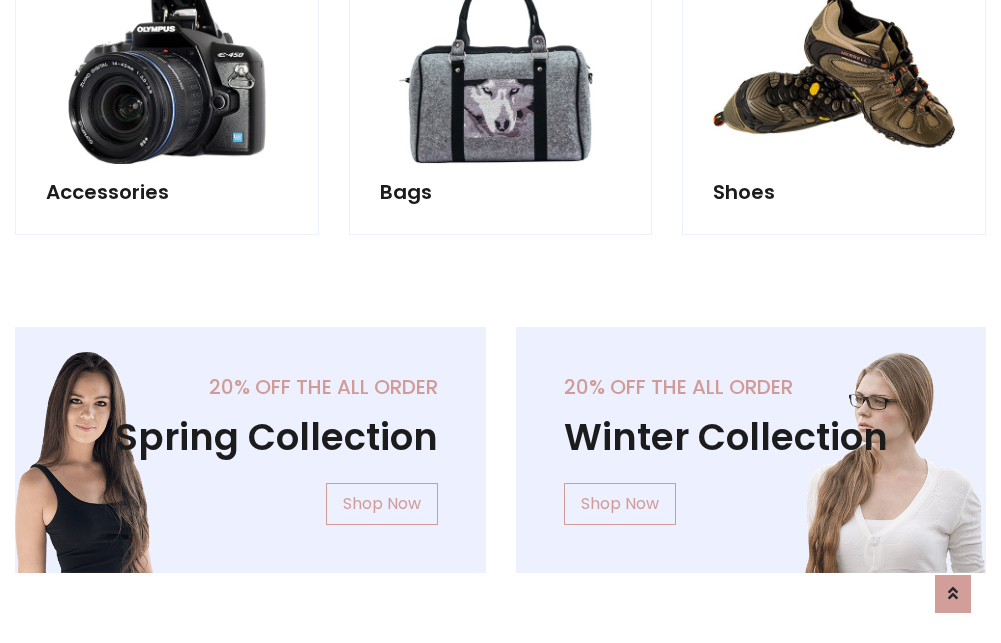 scroll, scrollTop: 1943, scrollLeft: 0, axis: vertical 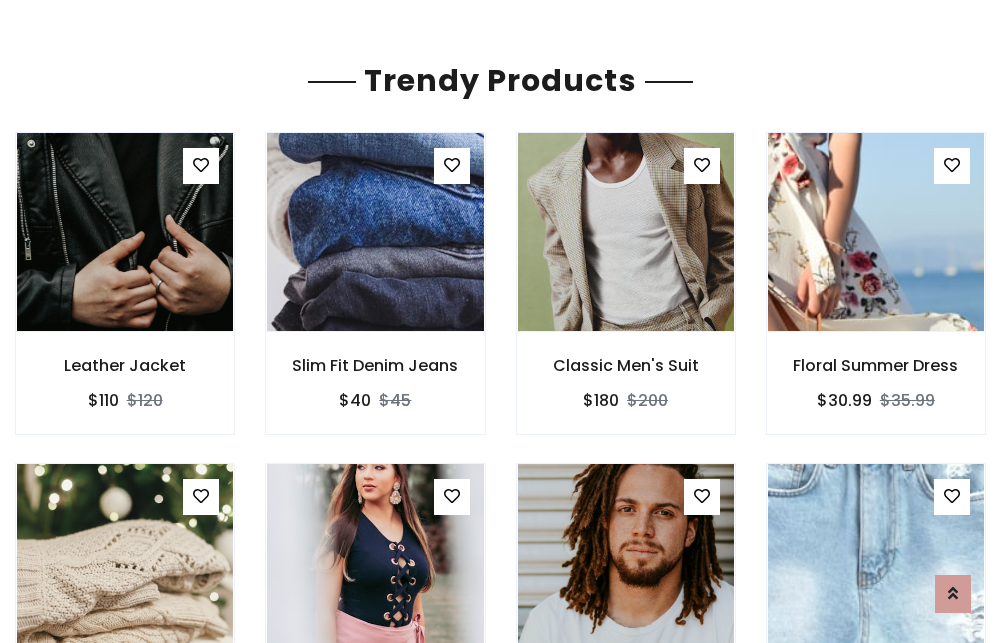 click on "Shop" at bounding box center [362, -1794] 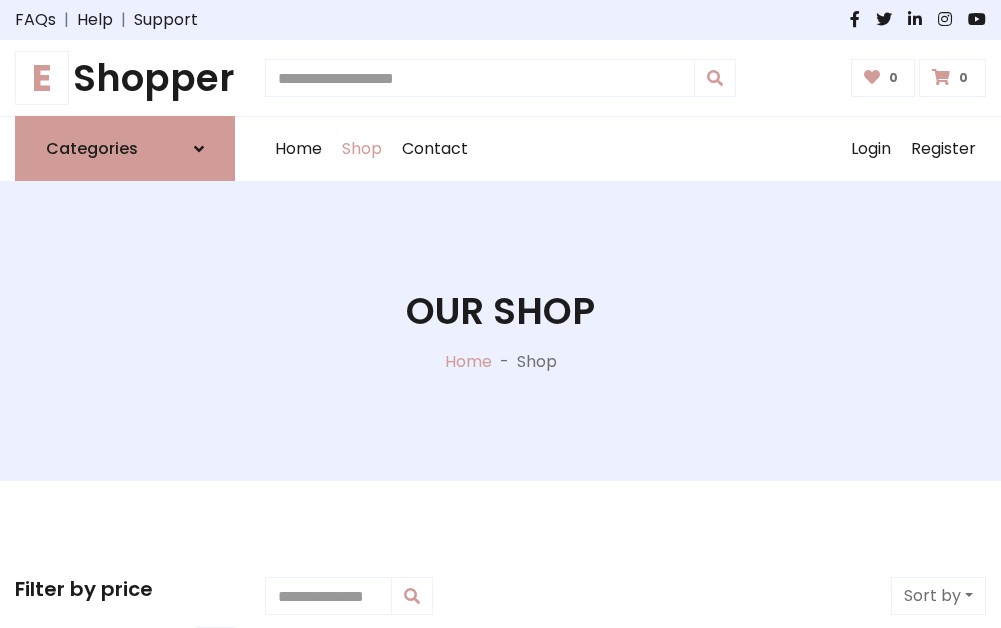 scroll, scrollTop: 0, scrollLeft: 0, axis: both 